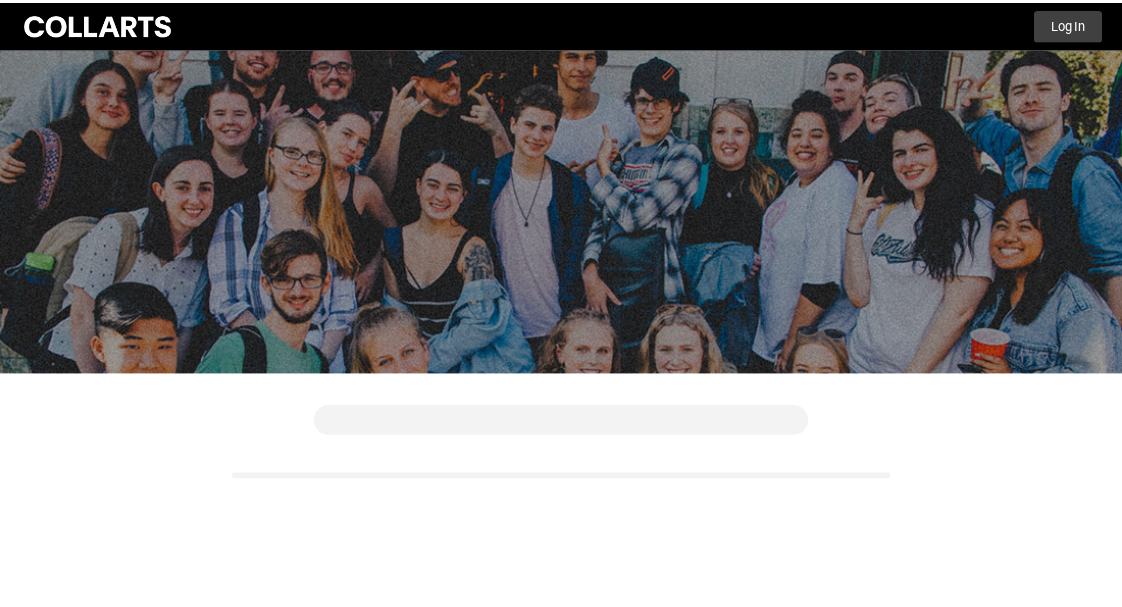 scroll, scrollTop: 0, scrollLeft: 0, axis: both 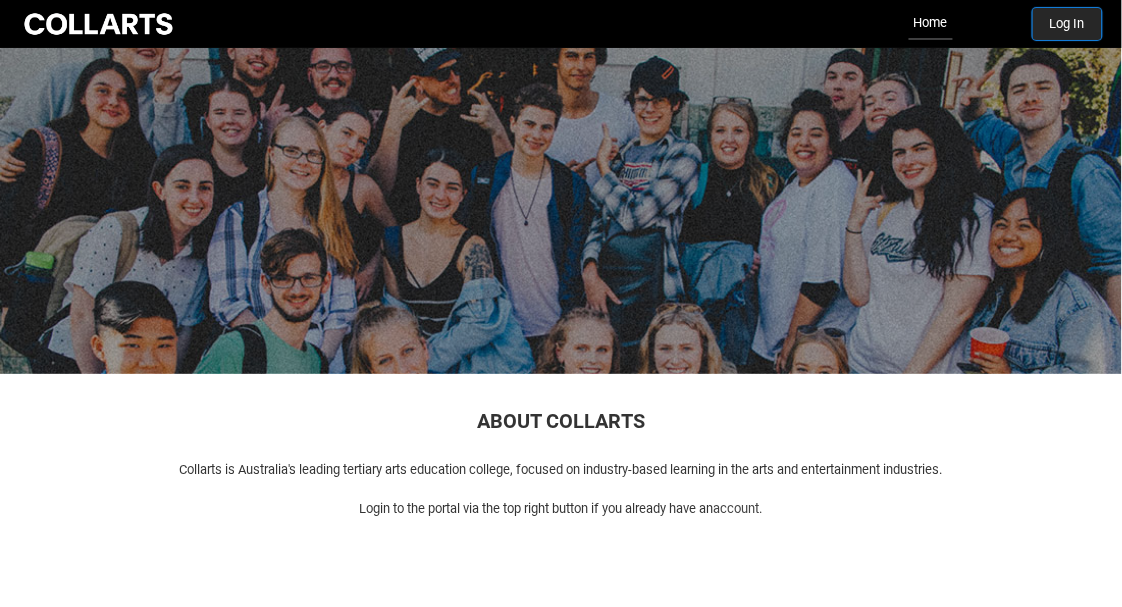 click on "Log In" at bounding box center (1067, 24) 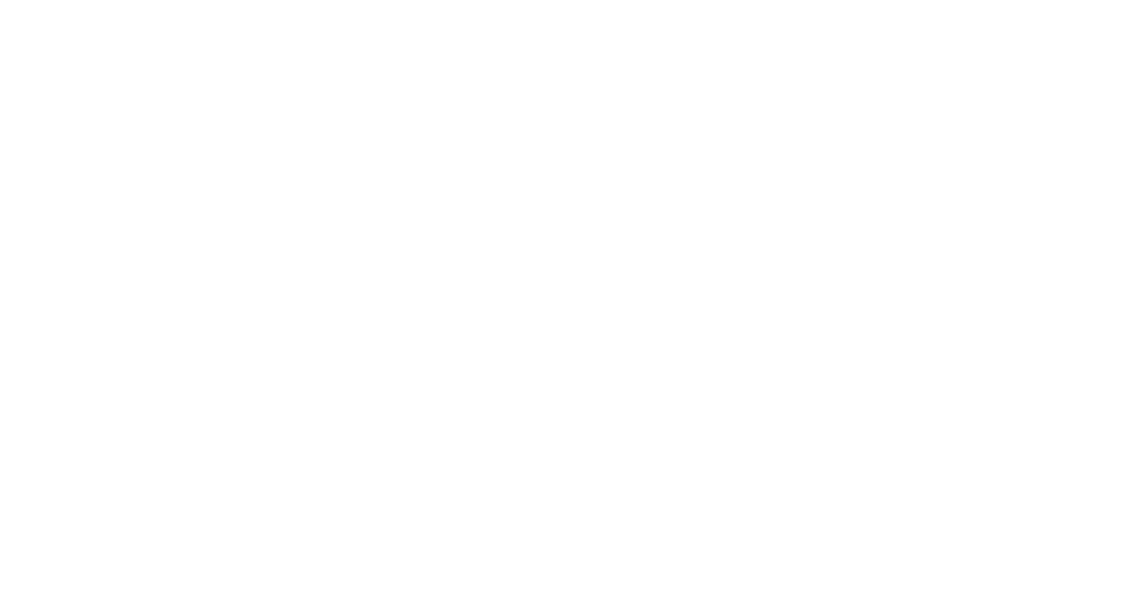 scroll, scrollTop: 0, scrollLeft: 0, axis: both 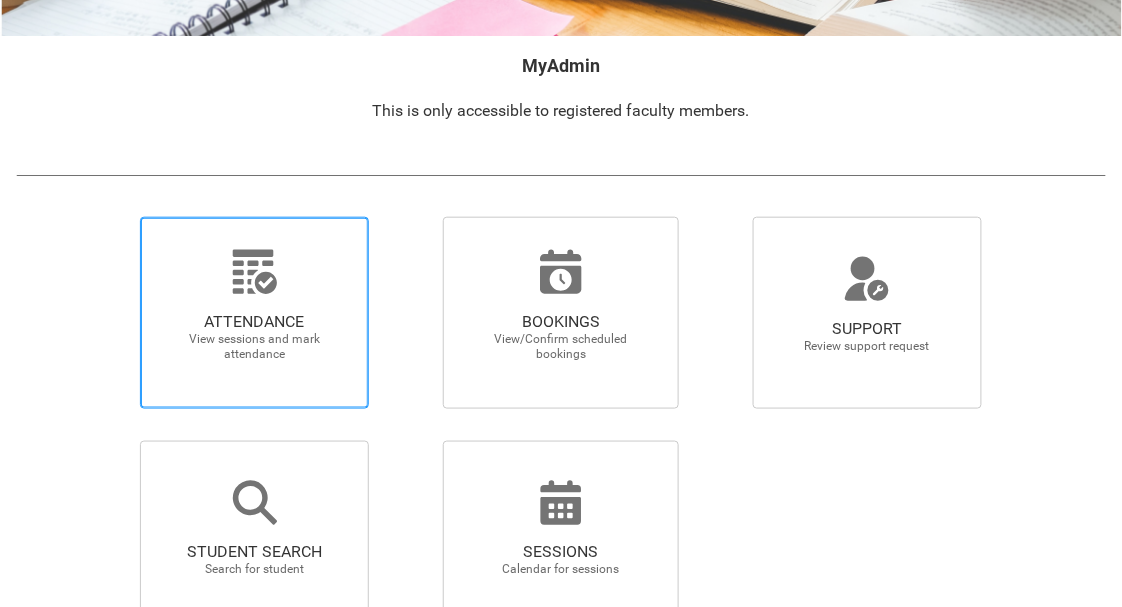 click on "ATTENDANCE View sessions and mark attendance" at bounding box center (254, 313) 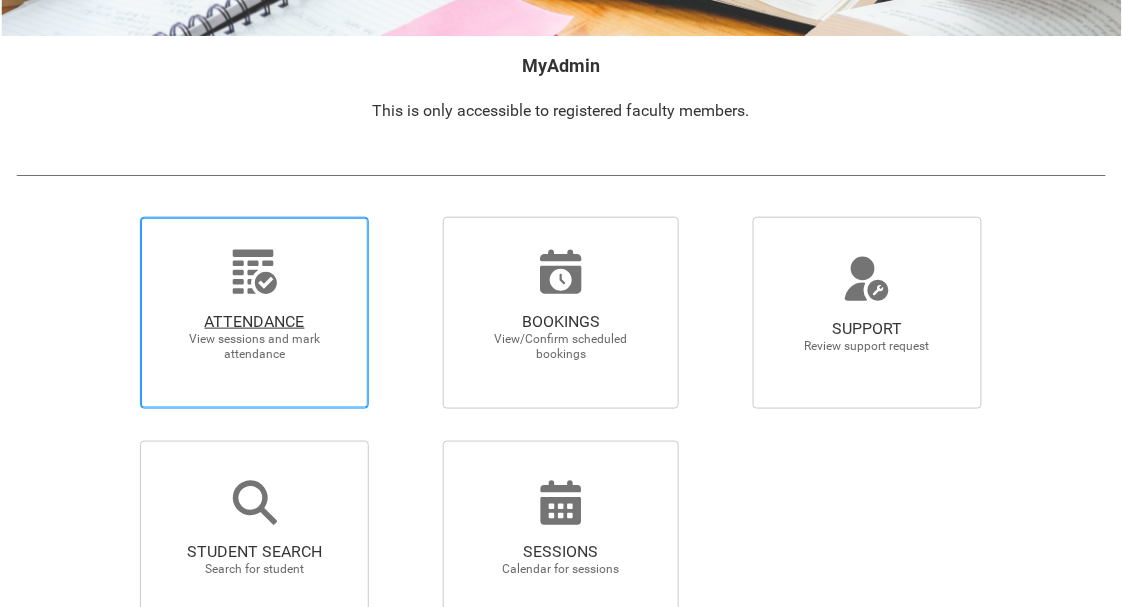 click on "ATTENDANCE View sessions and mark attendance" at bounding box center (110, 216) 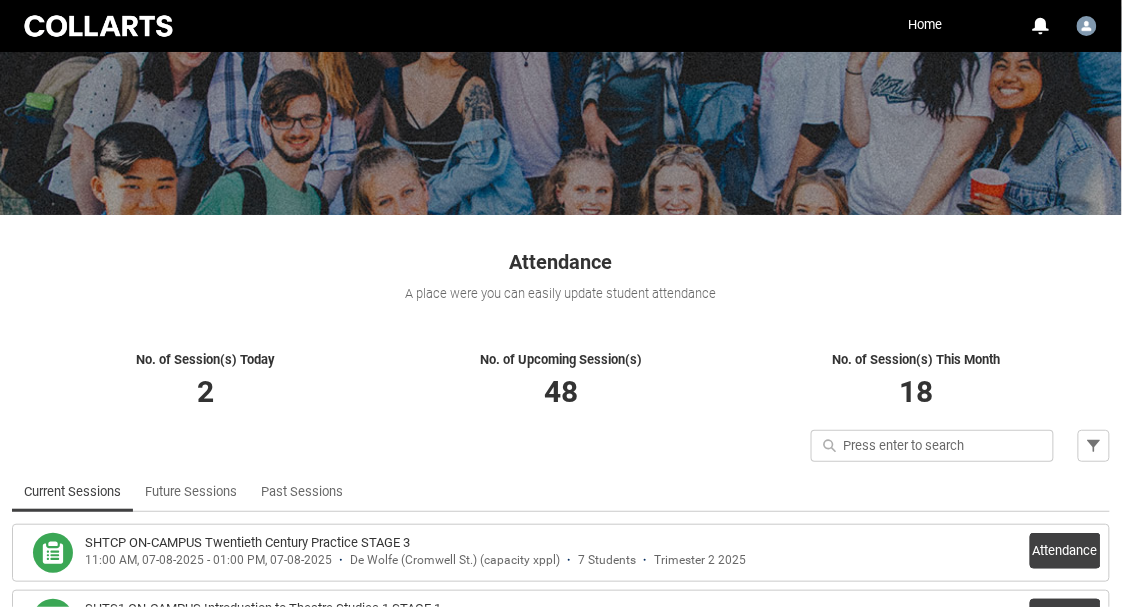 scroll, scrollTop: 304, scrollLeft: 0, axis: vertical 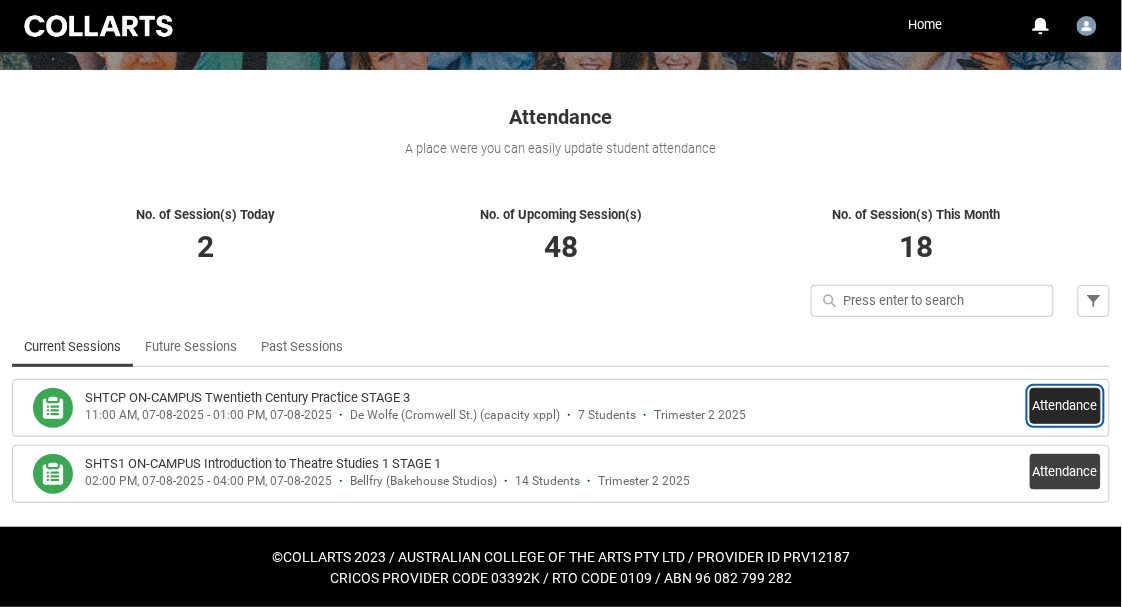 click on "Attendance" at bounding box center (1065, 406) 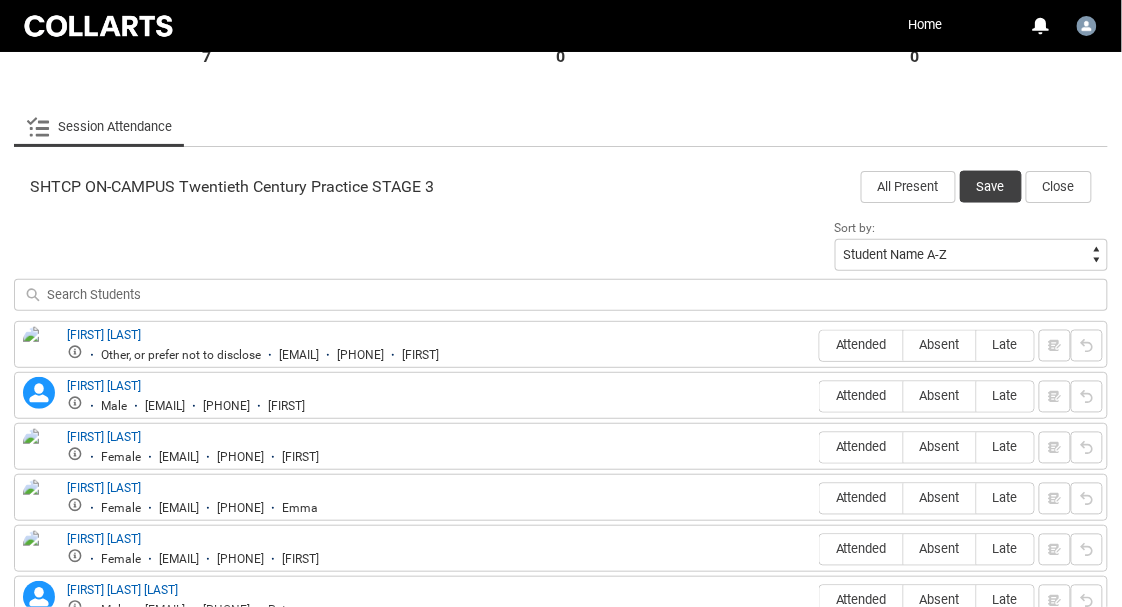 scroll, scrollTop: 552, scrollLeft: 0, axis: vertical 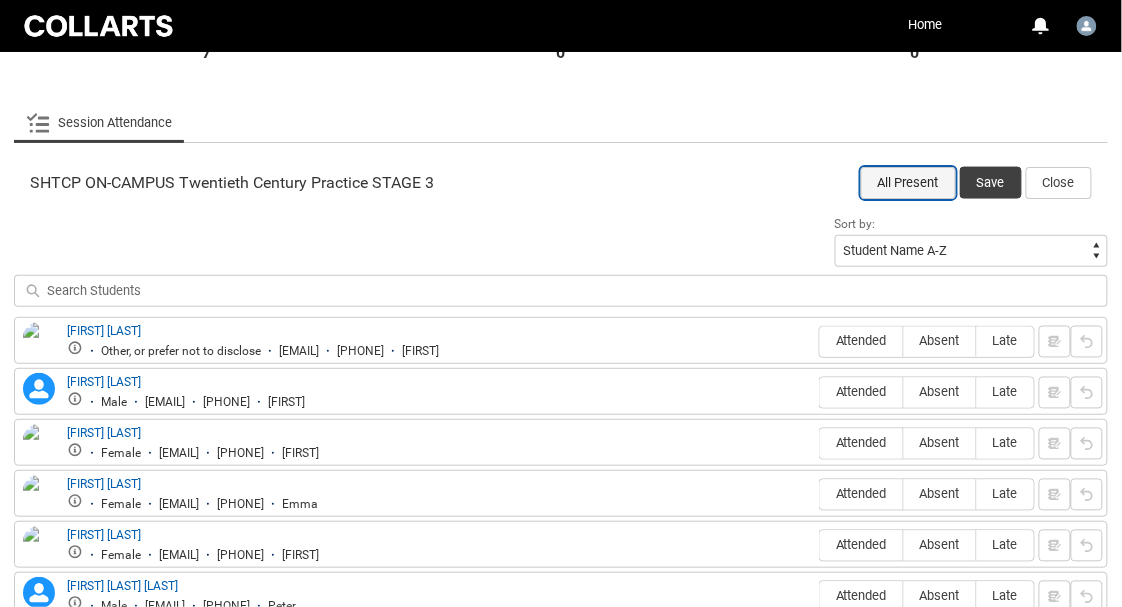 click on "All Present" at bounding box center (908, 183) 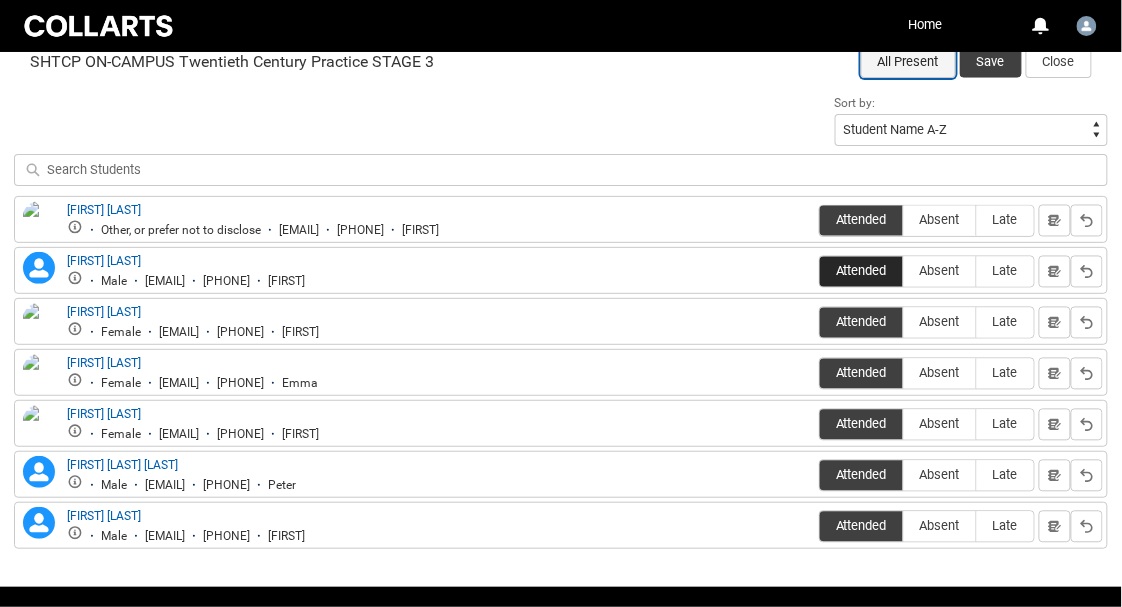 scroll, scrollTop: 674, scrollLeft: 0, axis: vertical 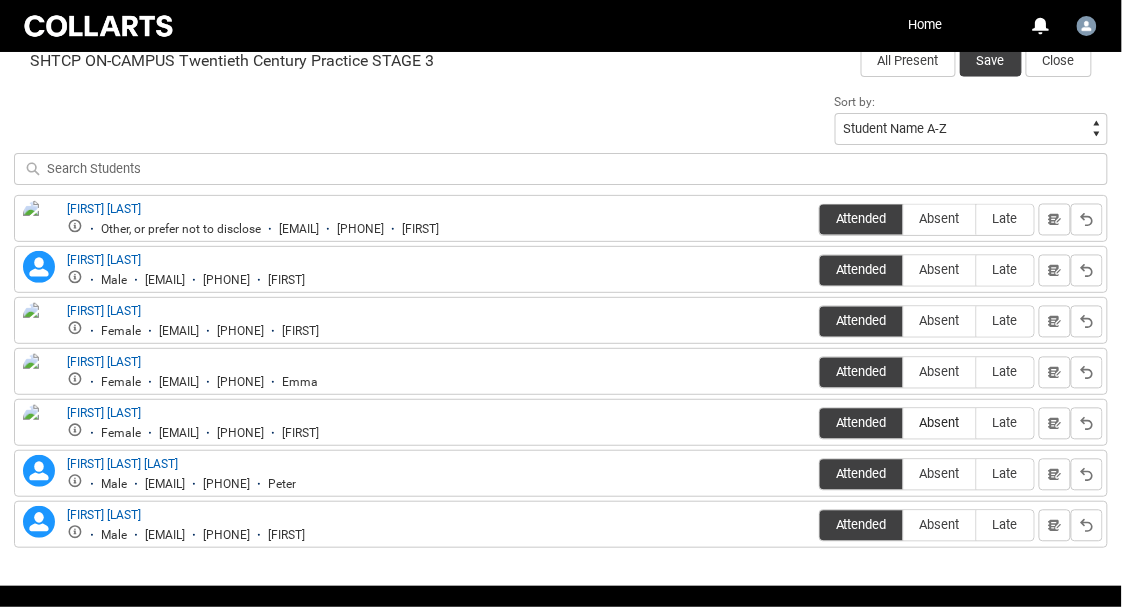 click on "Absent" at bounding box center [940, 424] 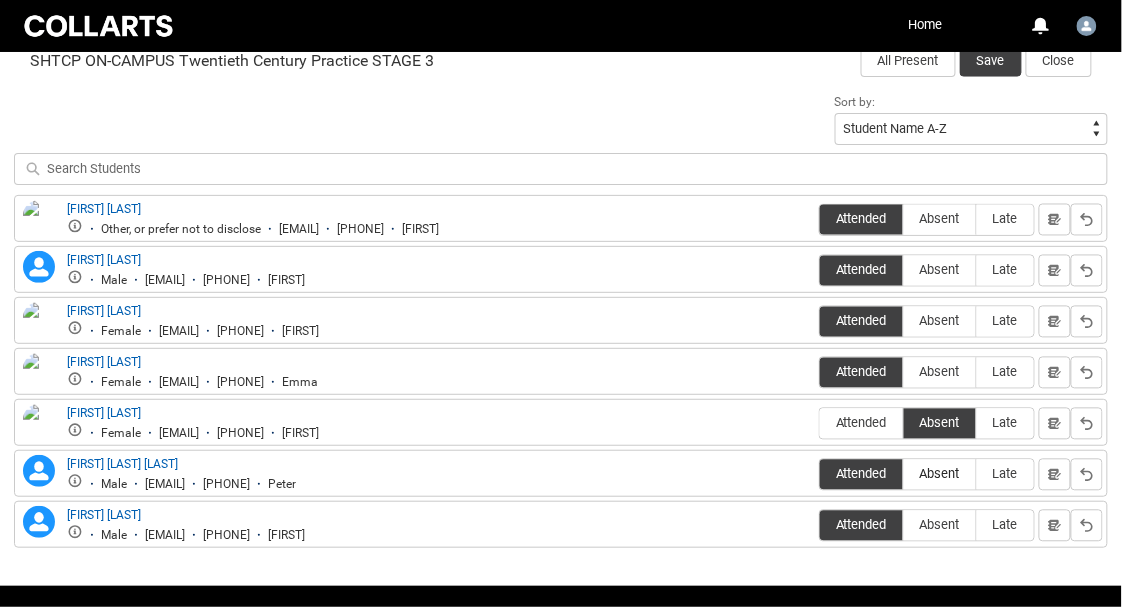 click on "Absent" at bounding box center (940, 474) 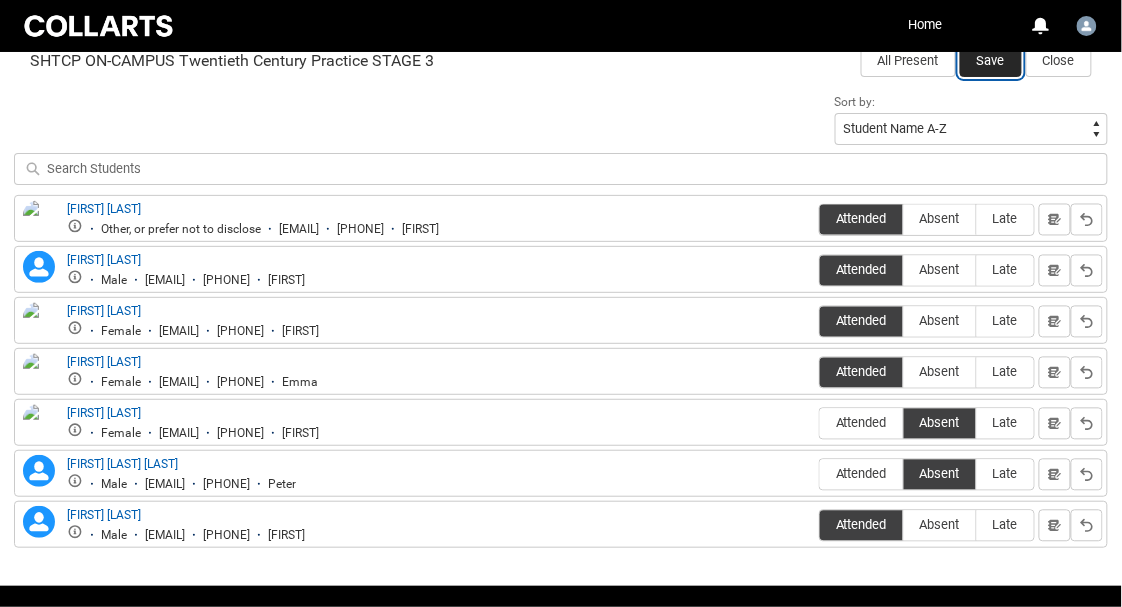 click on "Save" at bounding box center (991, 61) 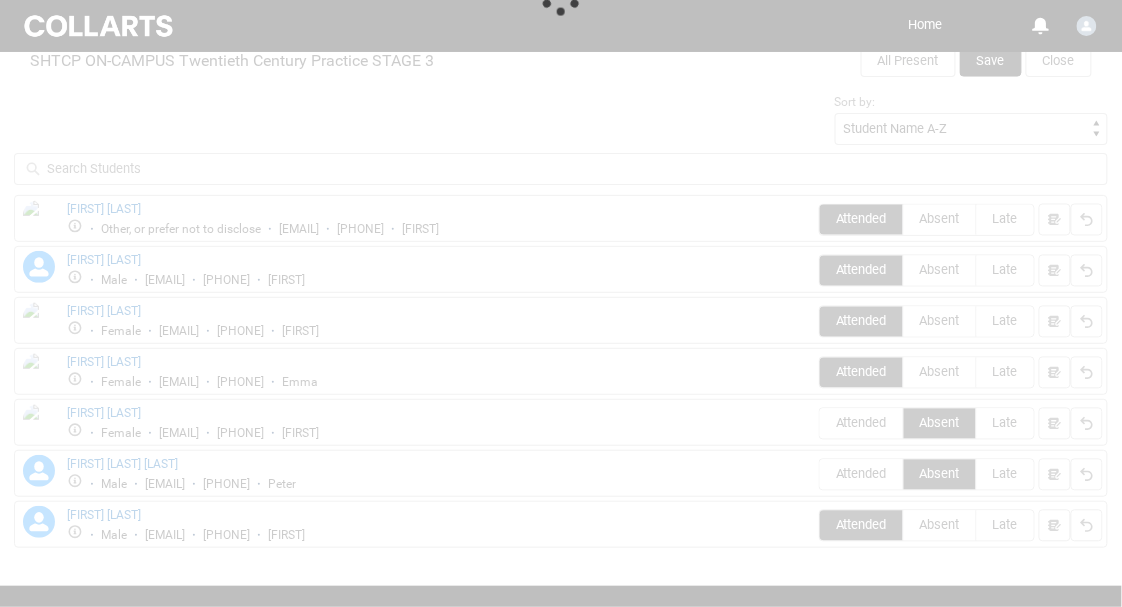 scroll, scrollTop: 304, scrollLeft: 0, axis: vertical 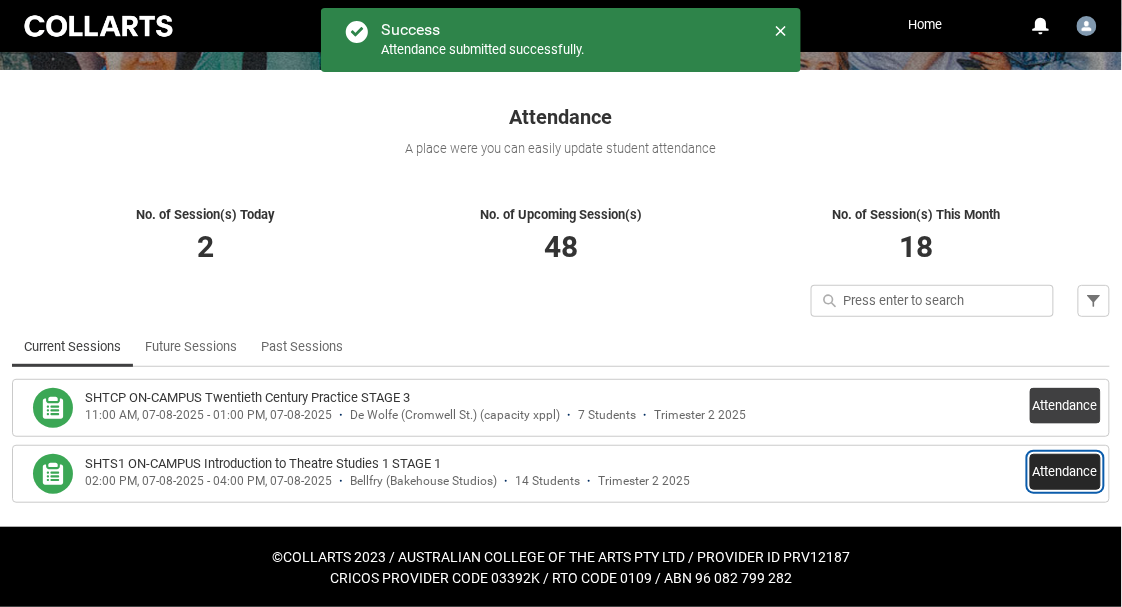 click on "Attendance" at bounding box center [1065, 472] 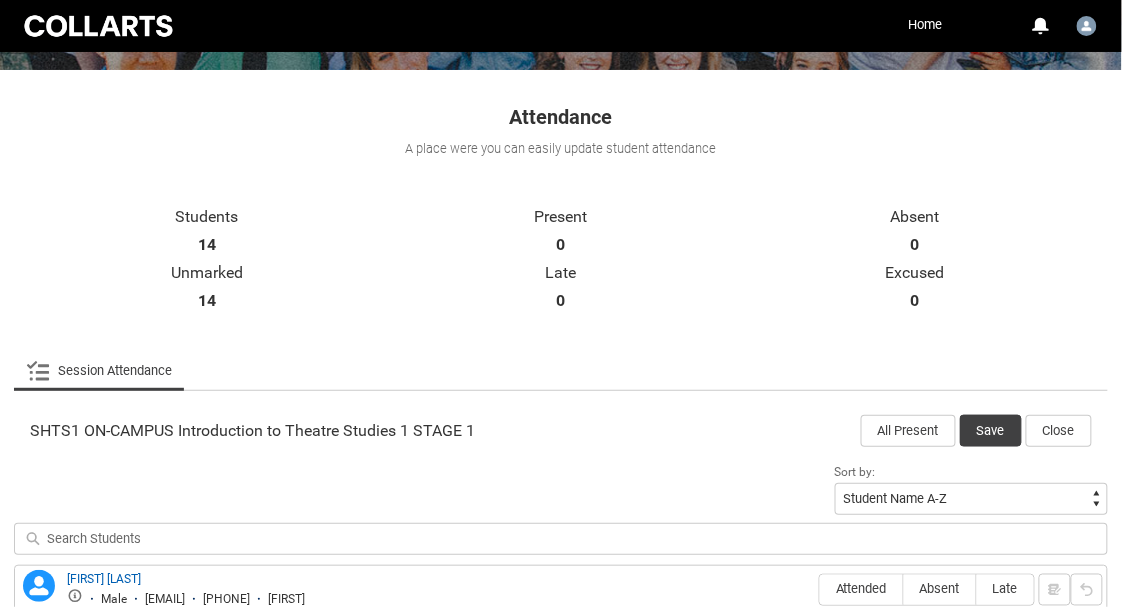 click on "SHTS1 ON-CAMPUS Introduction to Theatre Studies 1 STAGE 1 All Present Save Close" at bounding box center (561, 425) 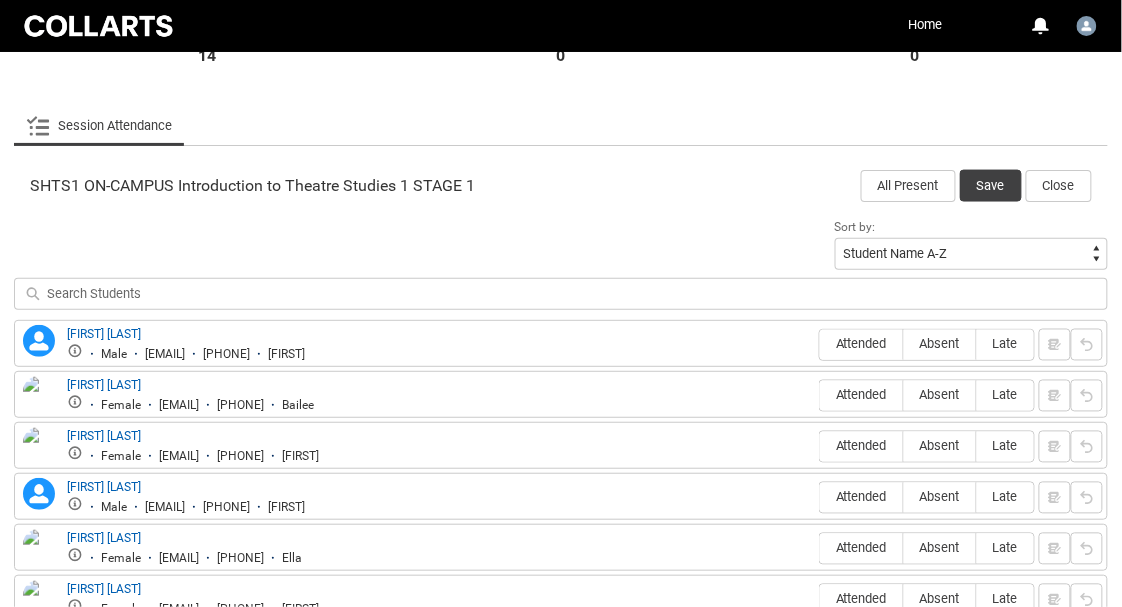 scroll, scrollTop: 552, scrollLeft: 0, axis: vertical 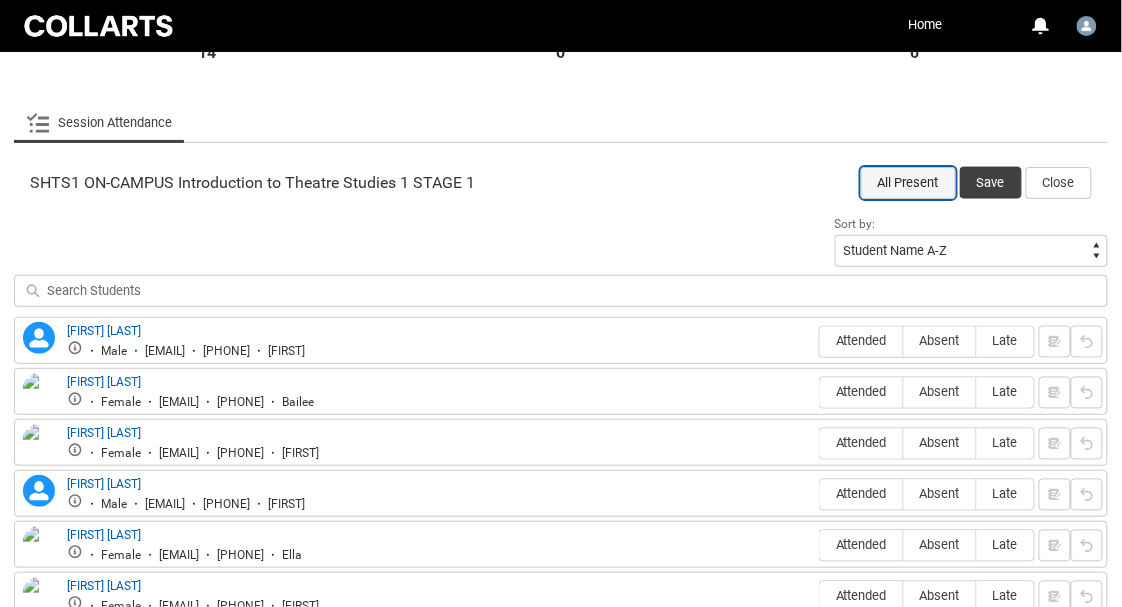 click on "All Present" at bounding box center (908, 183) 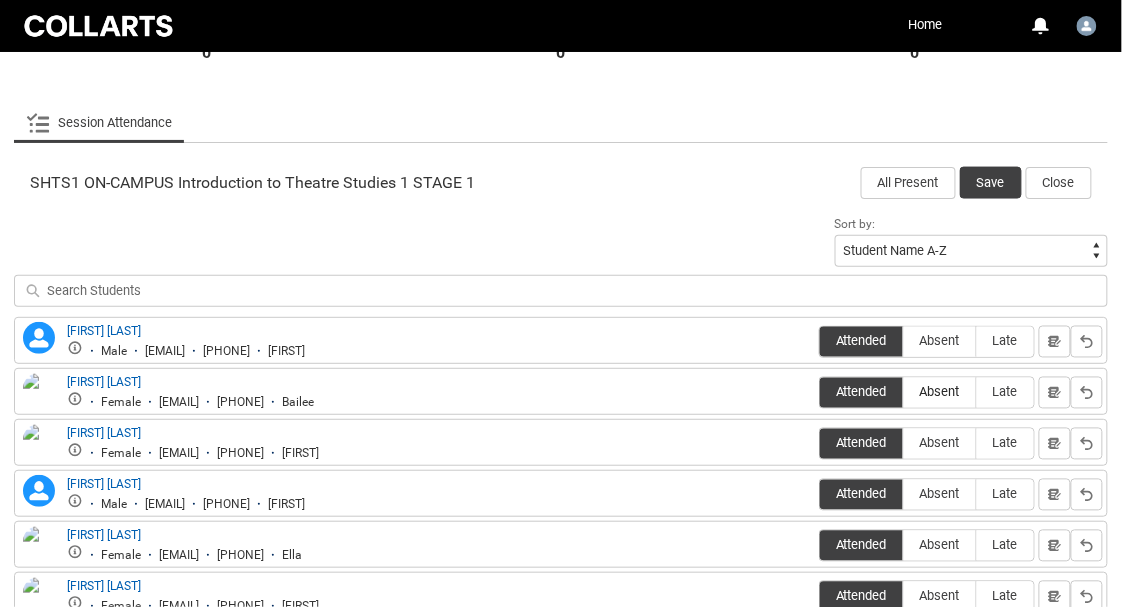 click on "Absent" at bounding box center (940, 392) 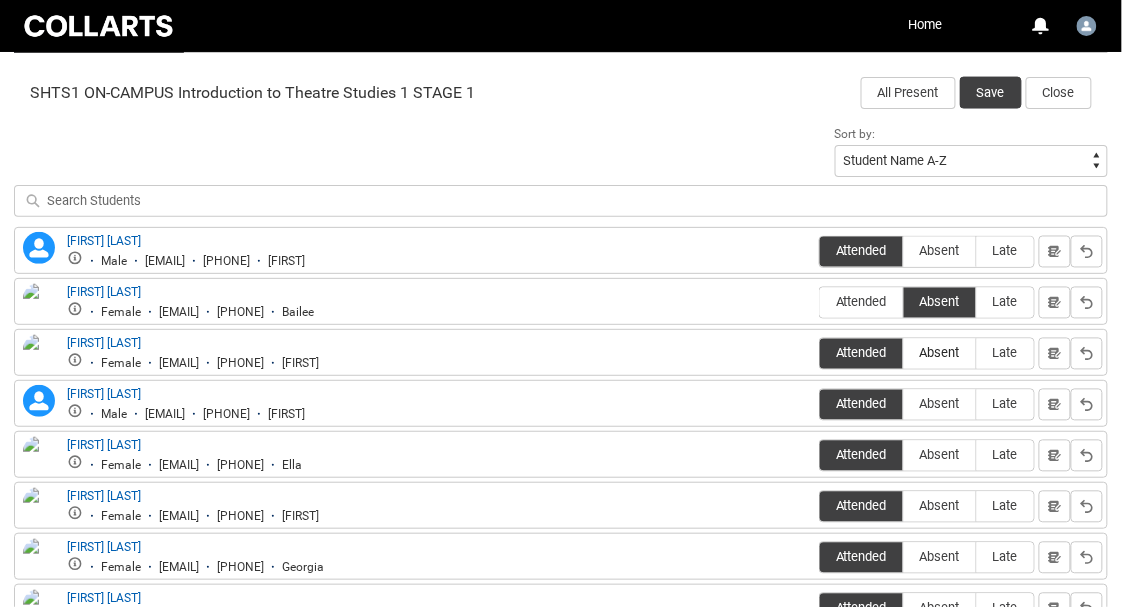 scroll, scrollTop: 644, scrollLeft: 0, axis: vertical 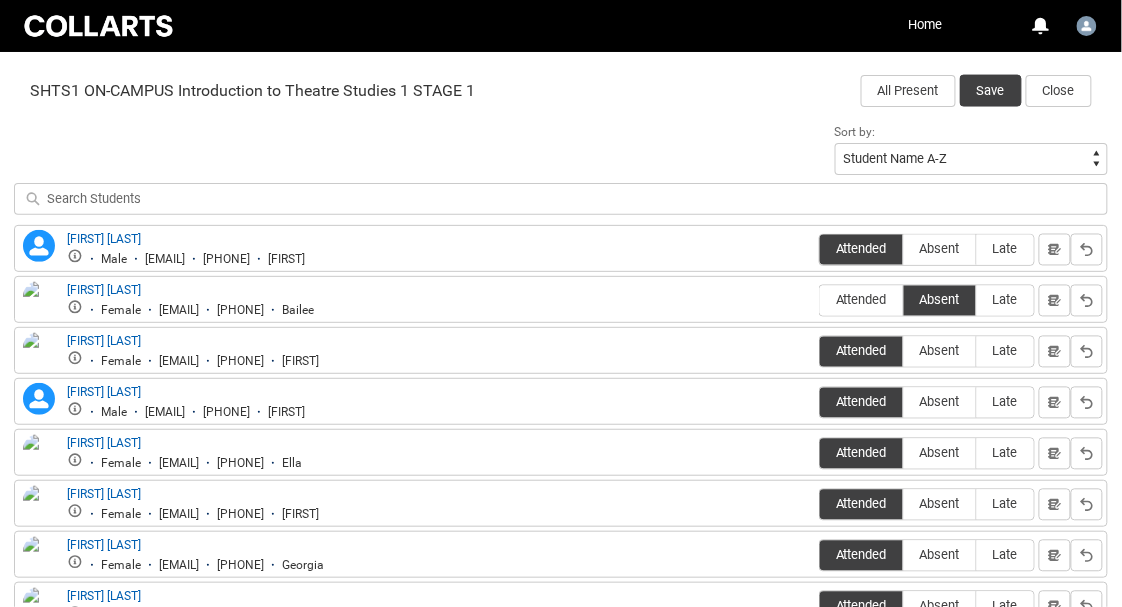 click on "[FIRST] [LAST] [FIRST] [LAST] Male [EMAIL] [PHONE] [FIRST] Attended Absent Late" at bounding box center (561, 401) 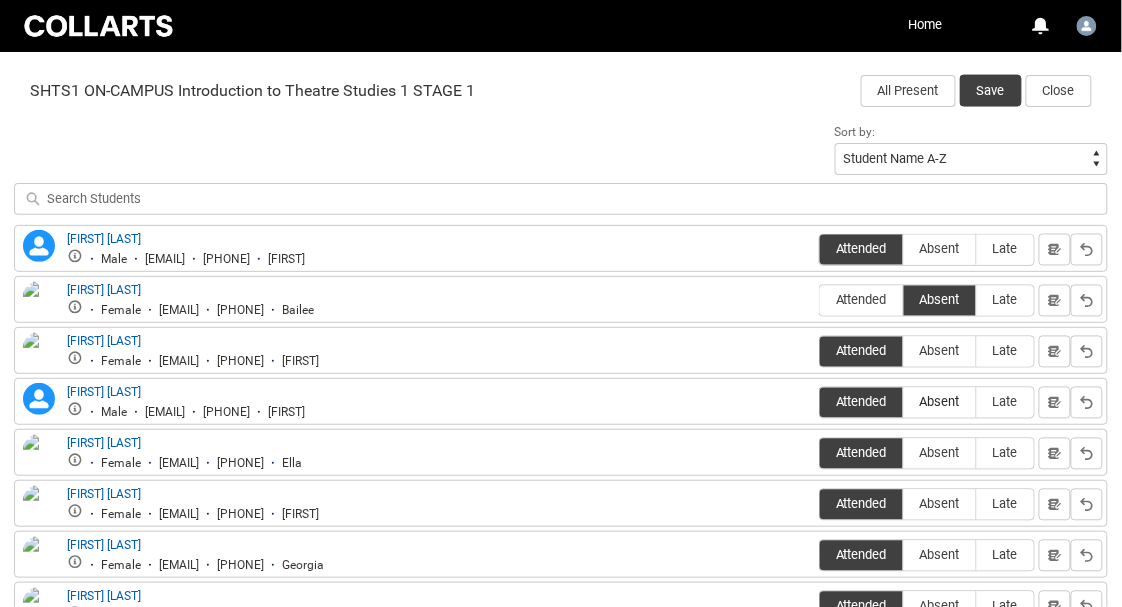 click on "Absent" at bounding box center [940, 402] 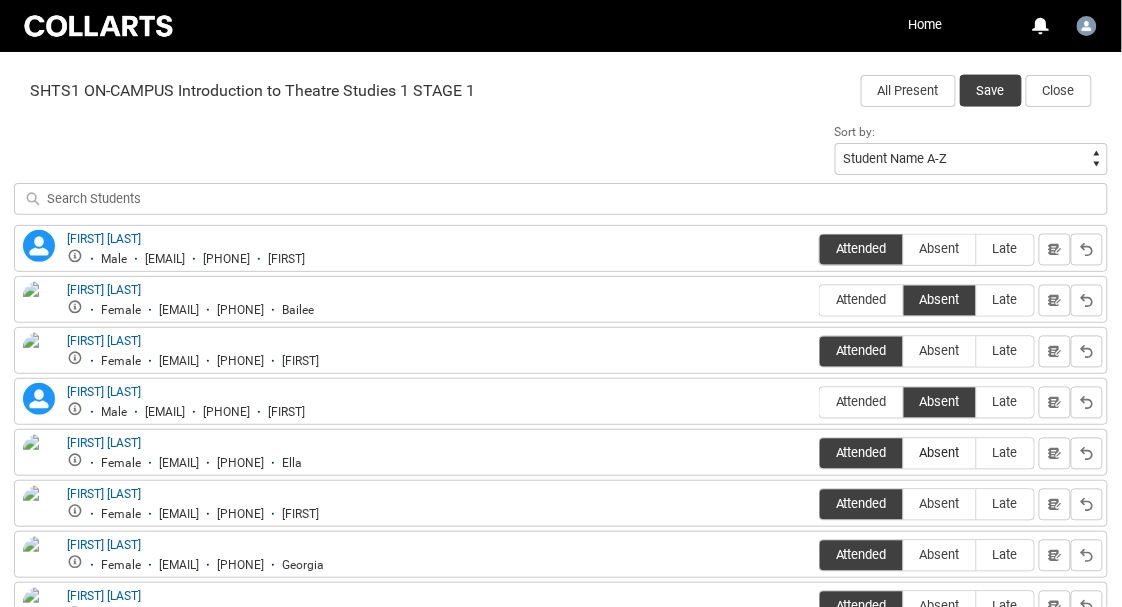 click on "Absent" at bounding box center [940, 453] 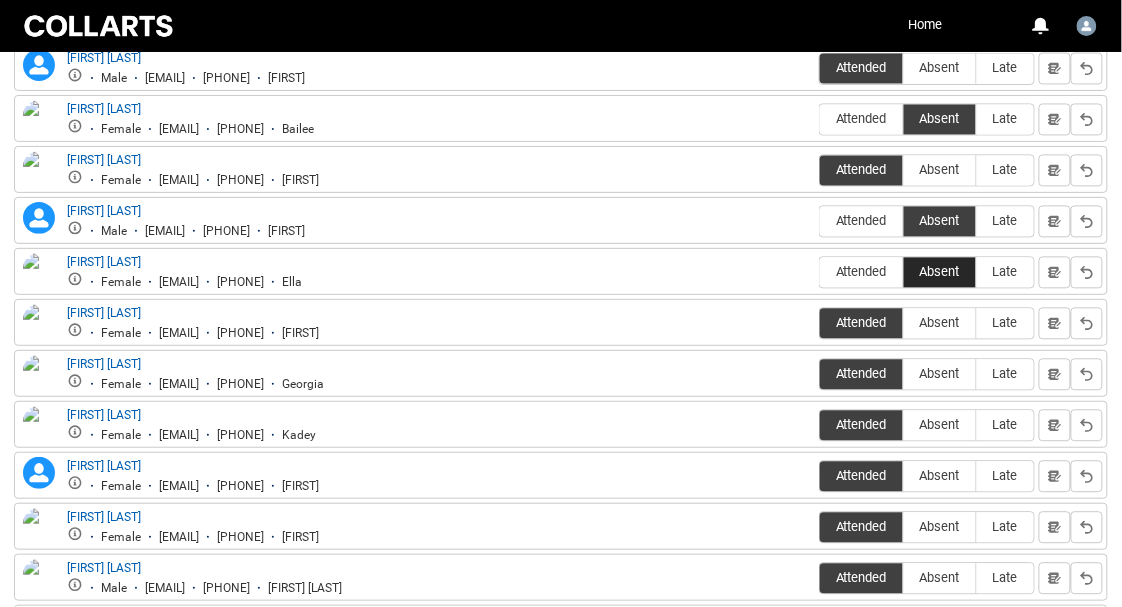 scroll, scrollTop: 826, scrollLeft: 0, axis: vertical 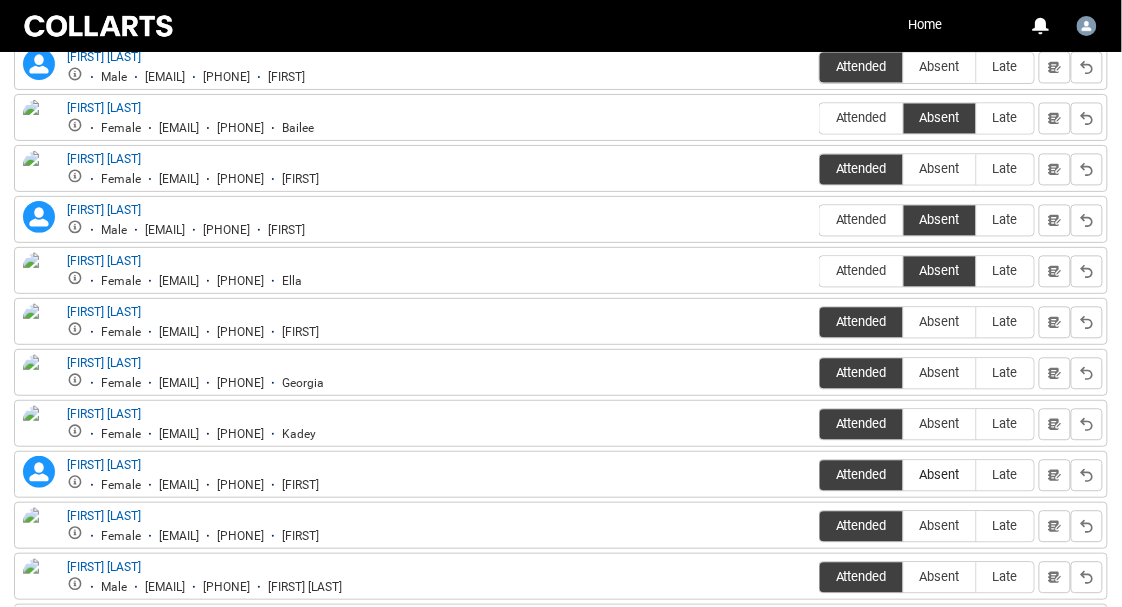 click on "Absent" at bounding box center (940, 475) 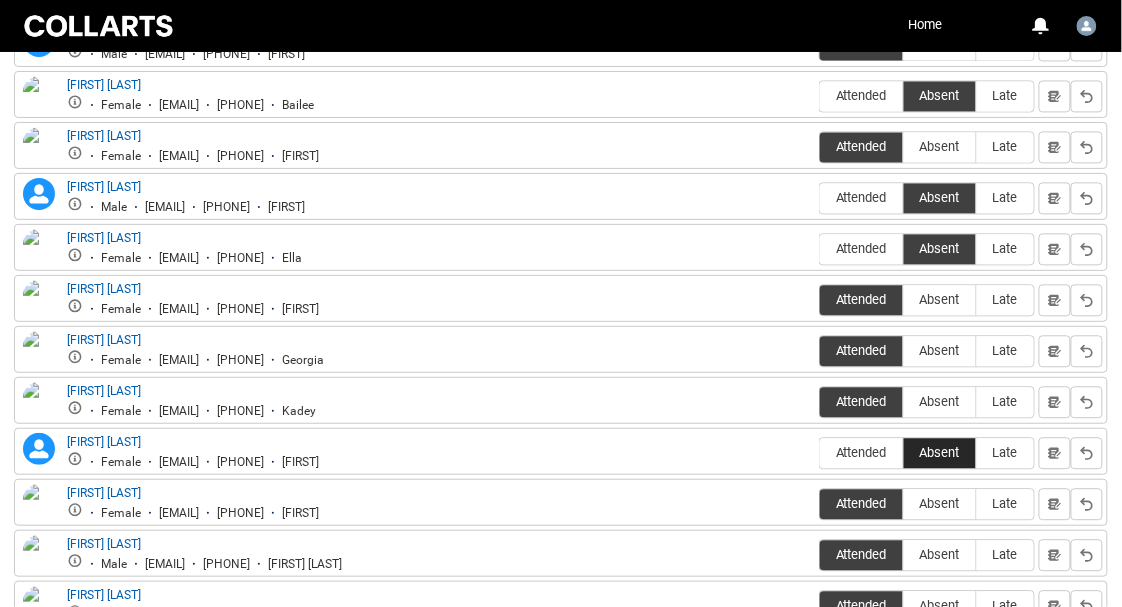 scroll, scrollTop: 850, scrollLeft: 0, axis: vertical 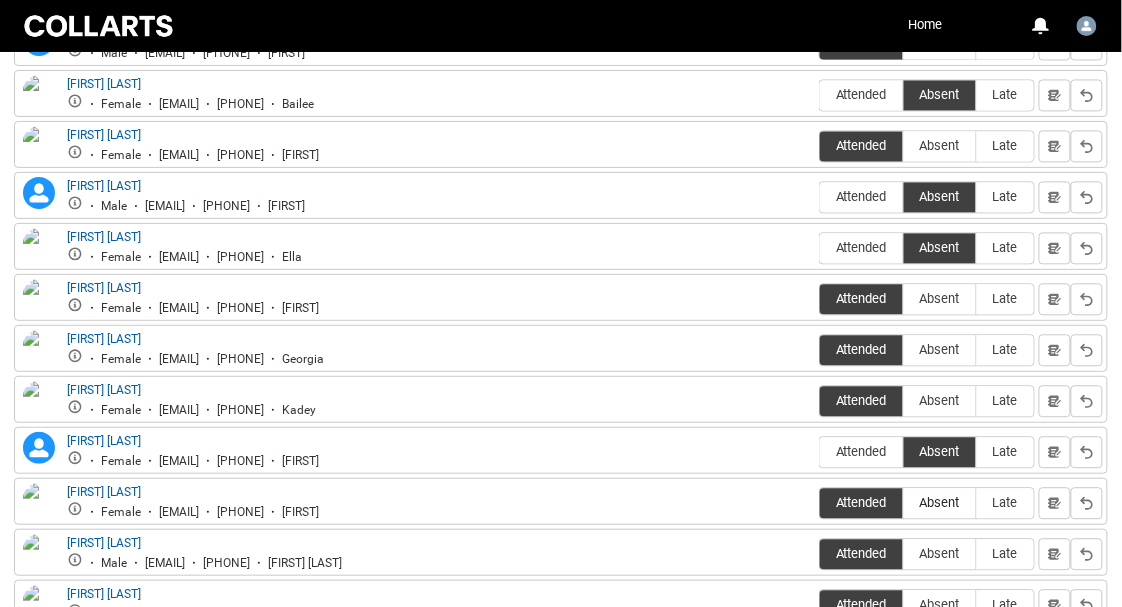 click on "Absent" at bounding box center (940, 502) 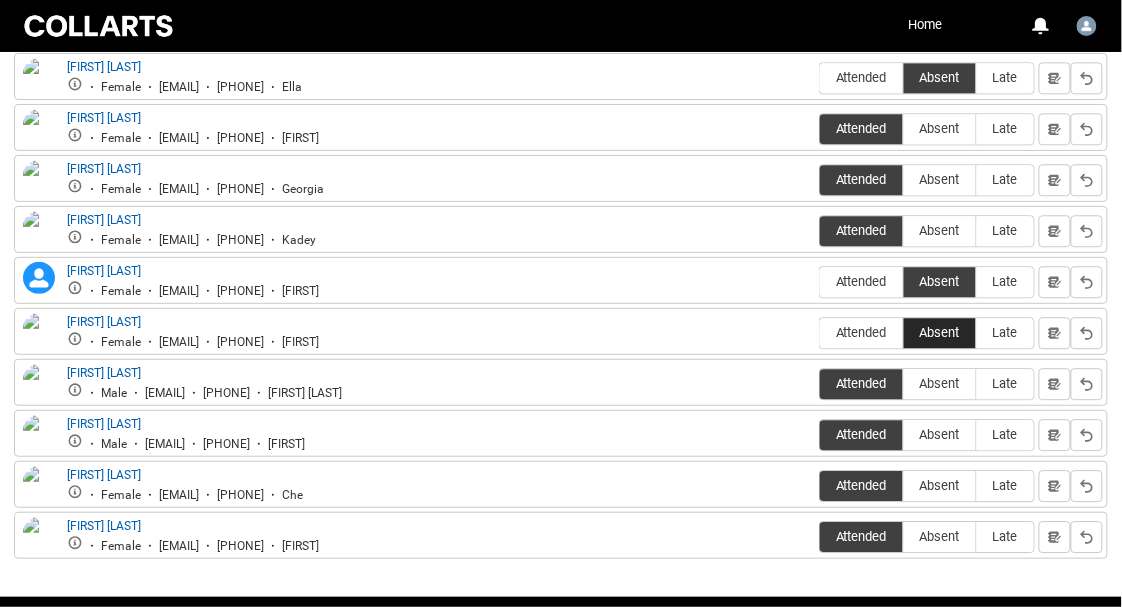 scroll, scrollTop: 1021, scrollLeft: 0, axis: vertical 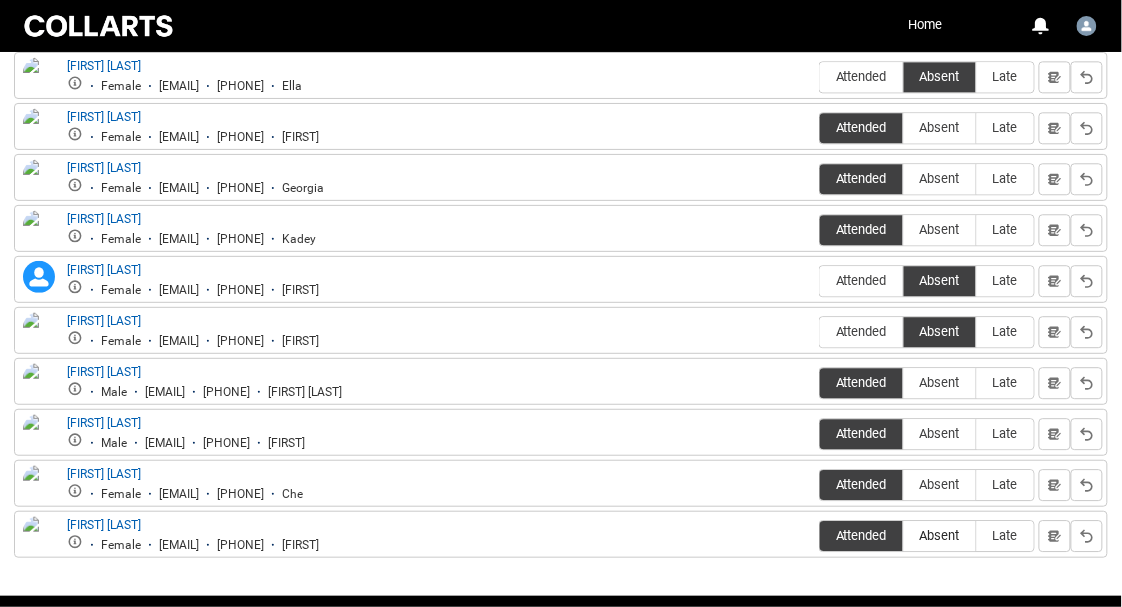 click on "Absent" at bounding box center [940, 536] 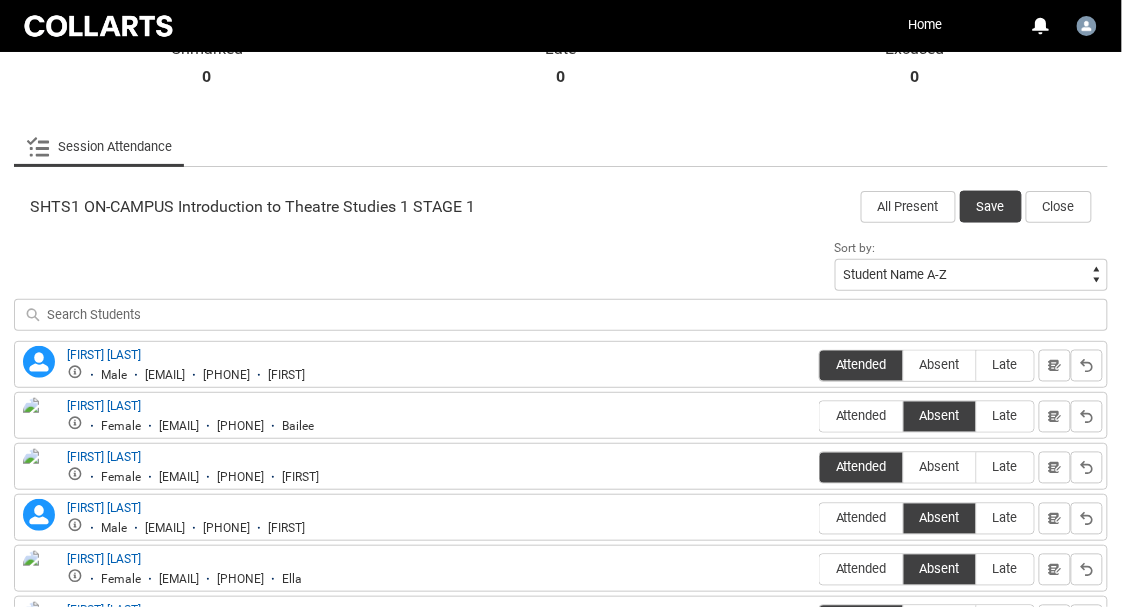 scroll, scrollTop: 385, scrollLeft: 0, axis: vertical 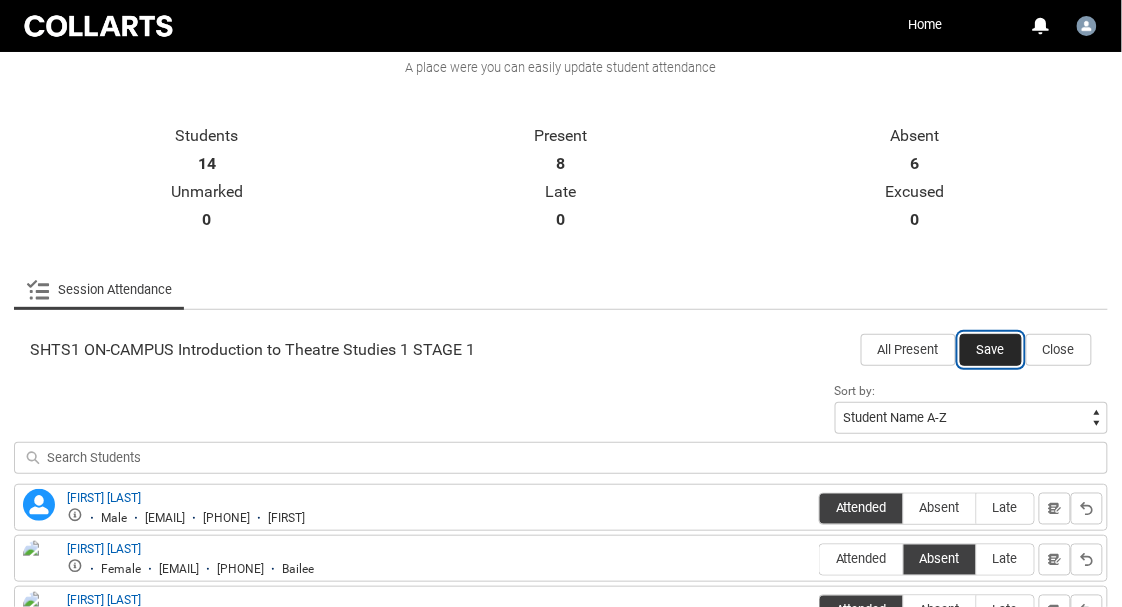 click on "Save" at bounding box center [991, 350] 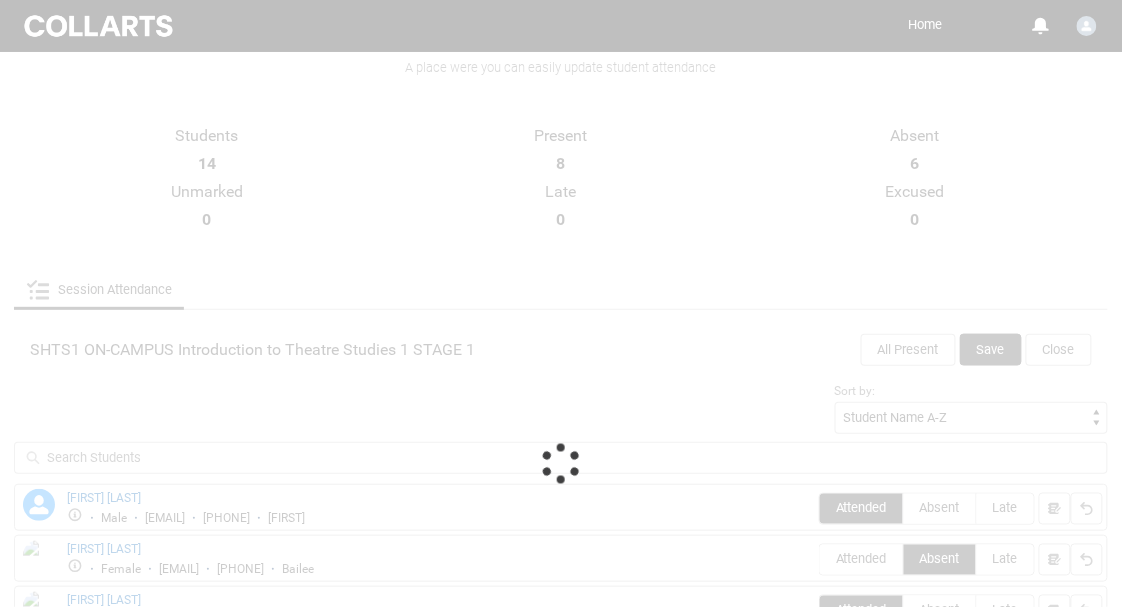 scroll, scrollTop: 304, scrollLeft: 0, axis: vertical 